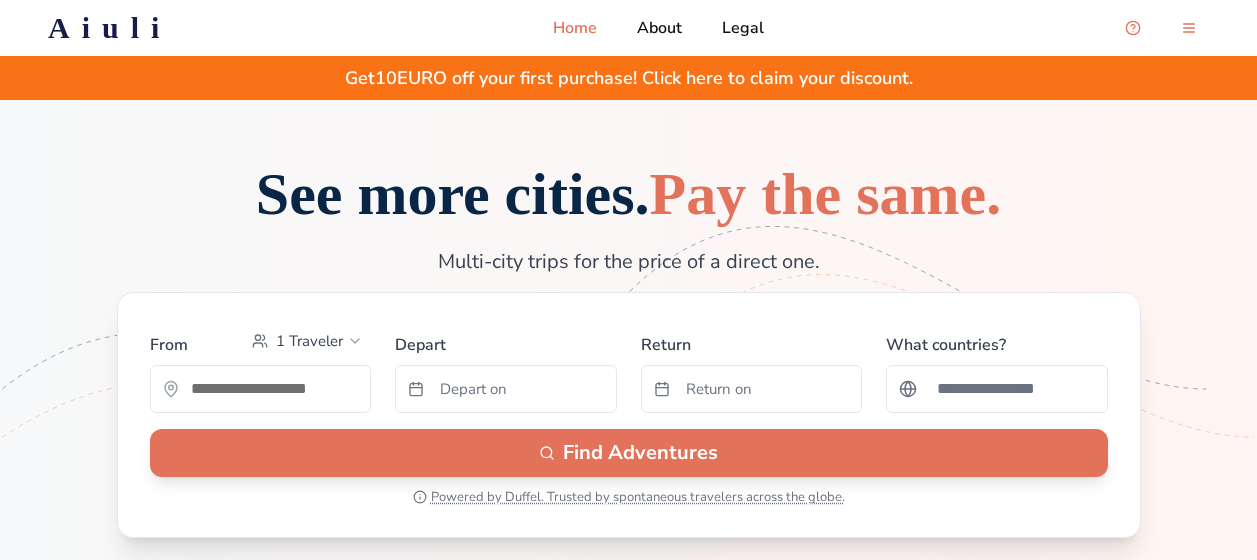 scroll, scrollTop: 0, scrollLeft: 0, axis: both 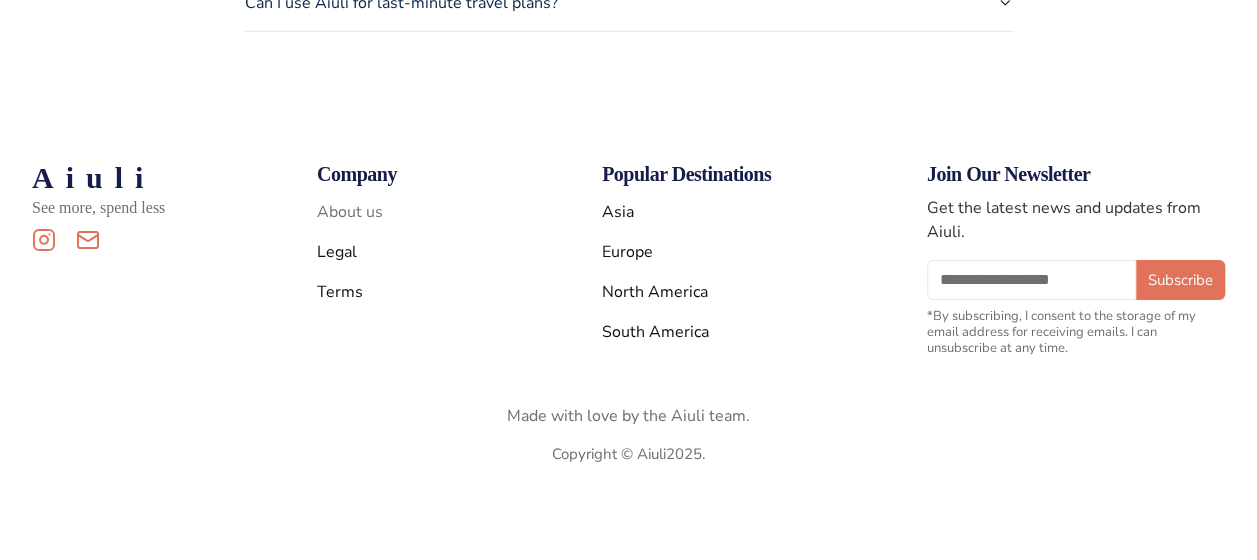 click on "About us" at bounding box center [350, 212] 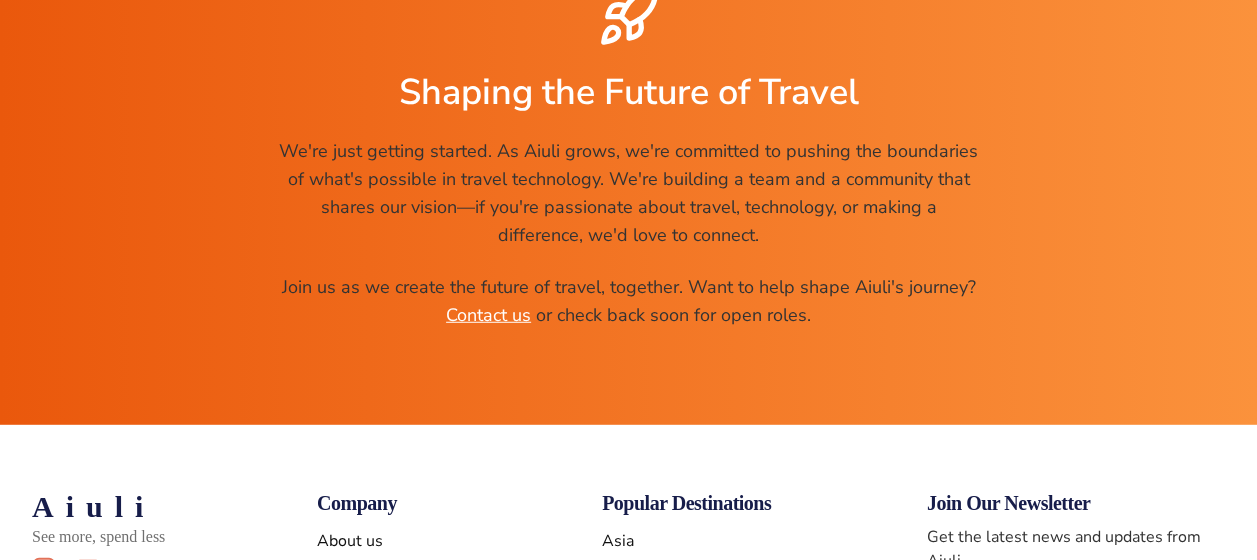 scroll, scrollTop: 2600, scrollLeft: 0, axis: vertical 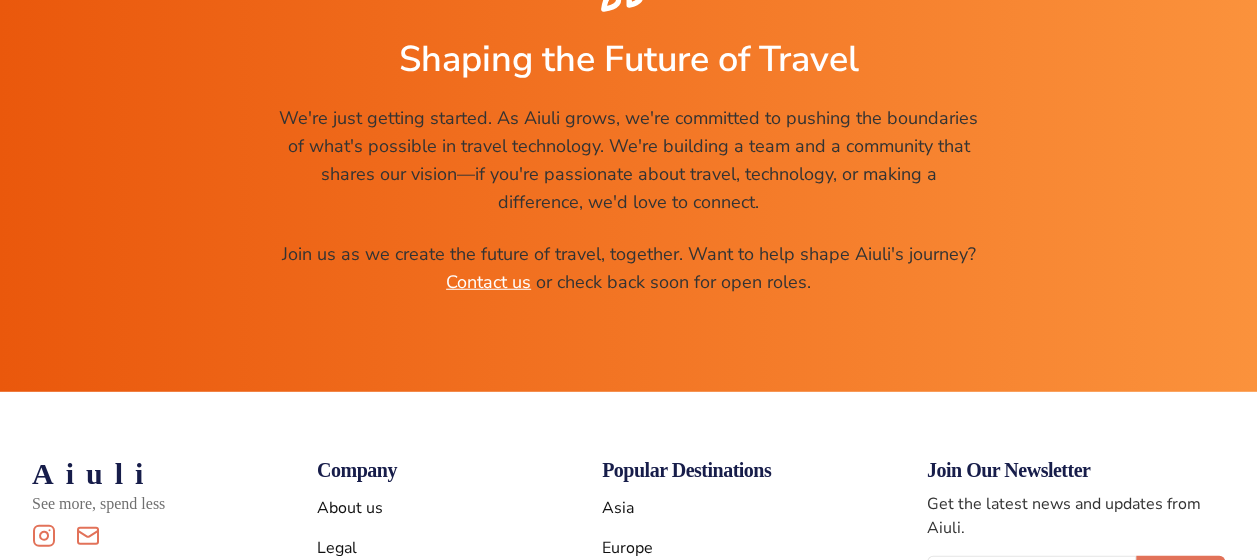 click on "Shaping the Future of Travel We're just getting started. As Aiuli grows, we're committed to pushing the boundaries of what's possible in travel technology. We're building a team and a community that shares our vision—if you're passionate about travel, technology, or making a difference, we'd love to connect. Join us as we create the future of travel, together. Want to help shape Aiuli's journey?   Contact us   or check back soon for open roles." at bounding box center (628, 140) 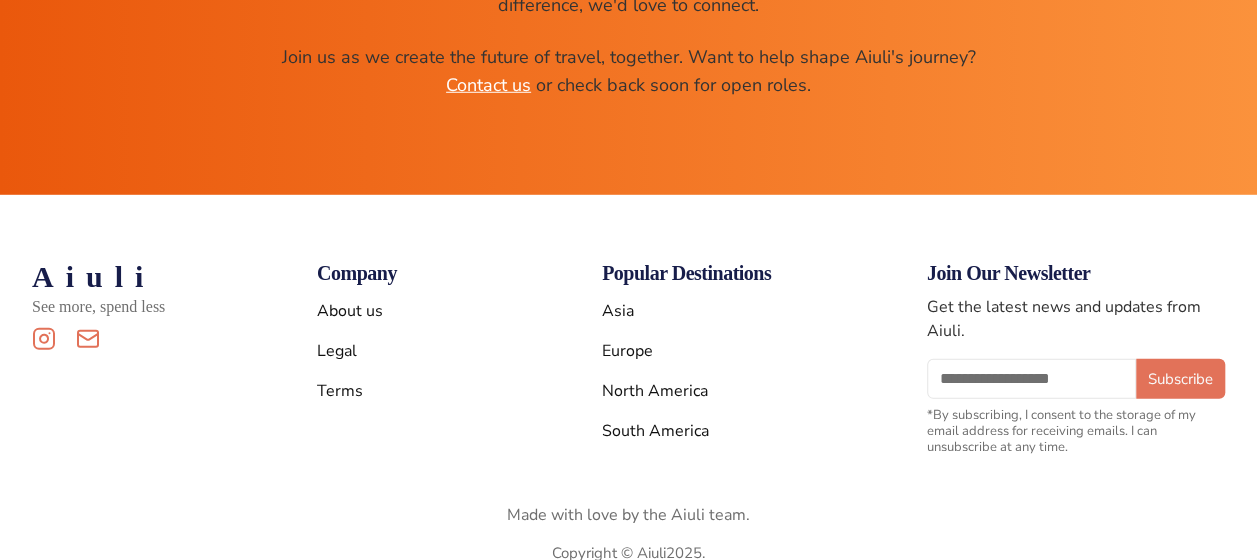 scroll, scrollTop: 2868, scrollLeft: 0, axis: vertical 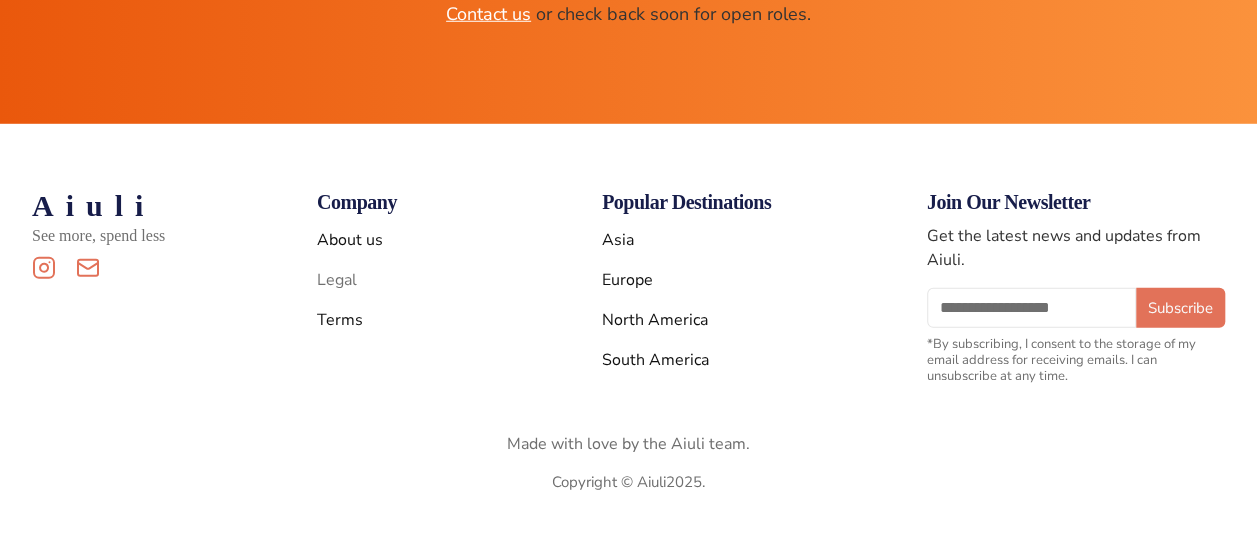click on "Legal" at bounding box center (337, 280) 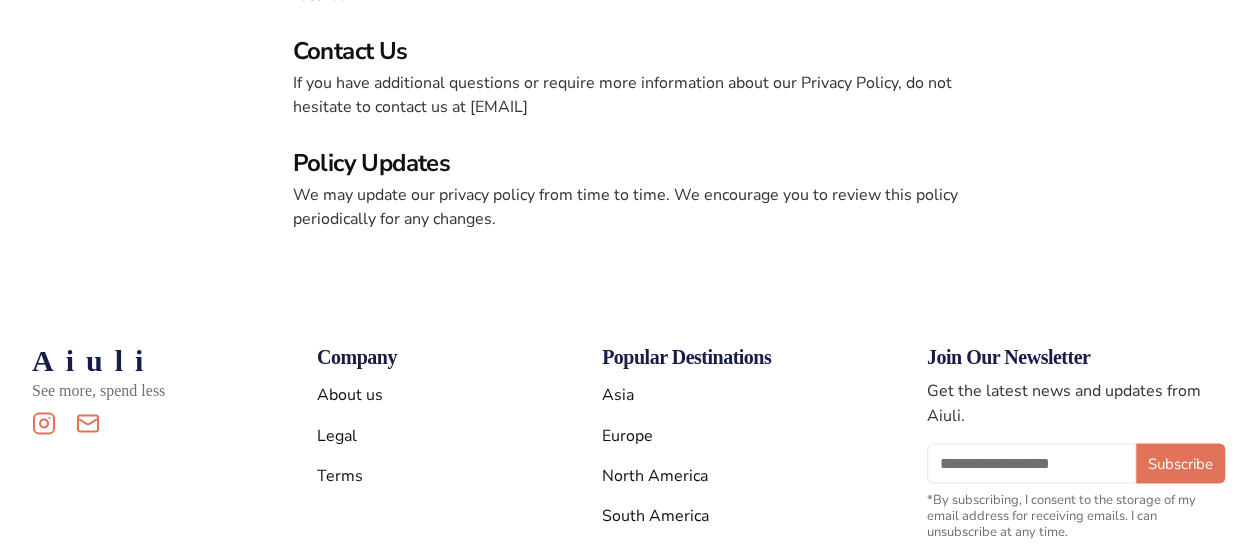 scroll, scrollTop: 1600, scrollLeft: 0, axis: vertical 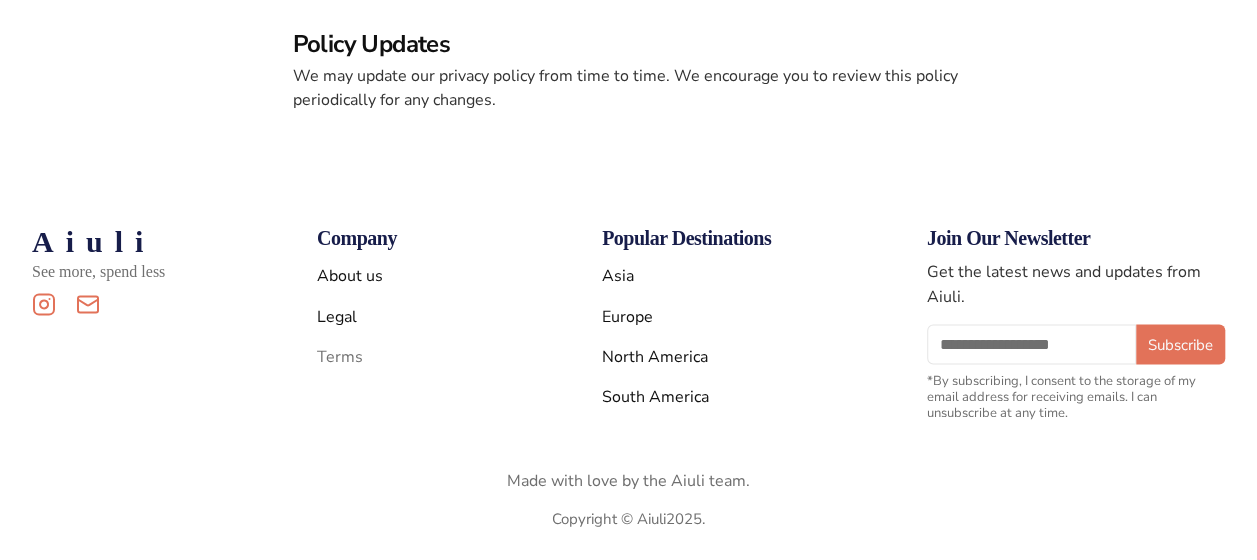 click on "Terms" at bounding box center (340, 356) 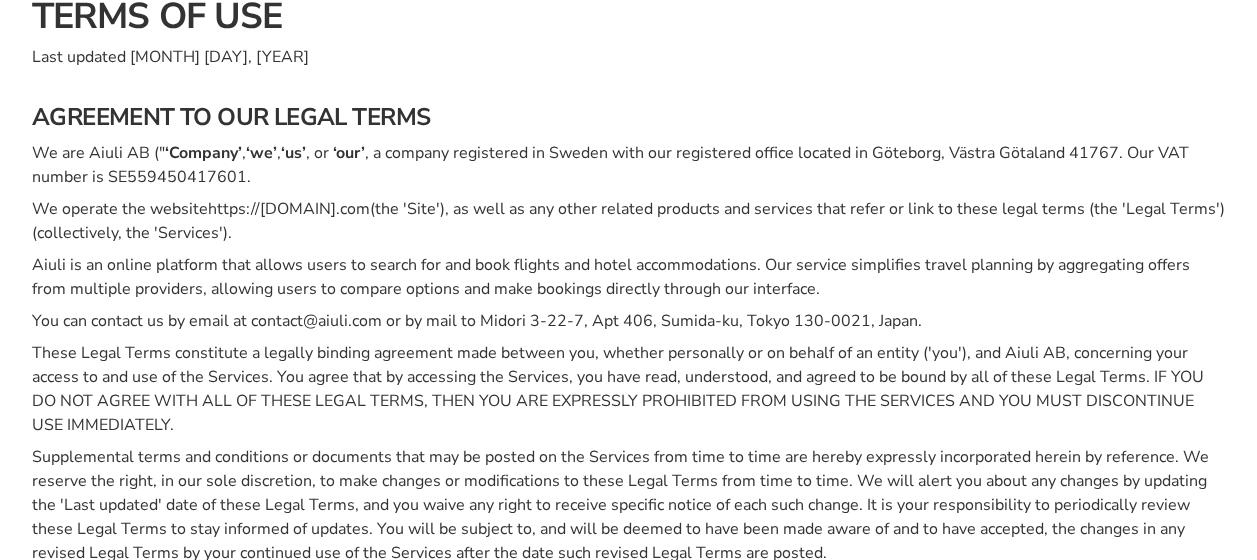 scroll, scrollTop: 0, scrollLeft: 0, axis: both 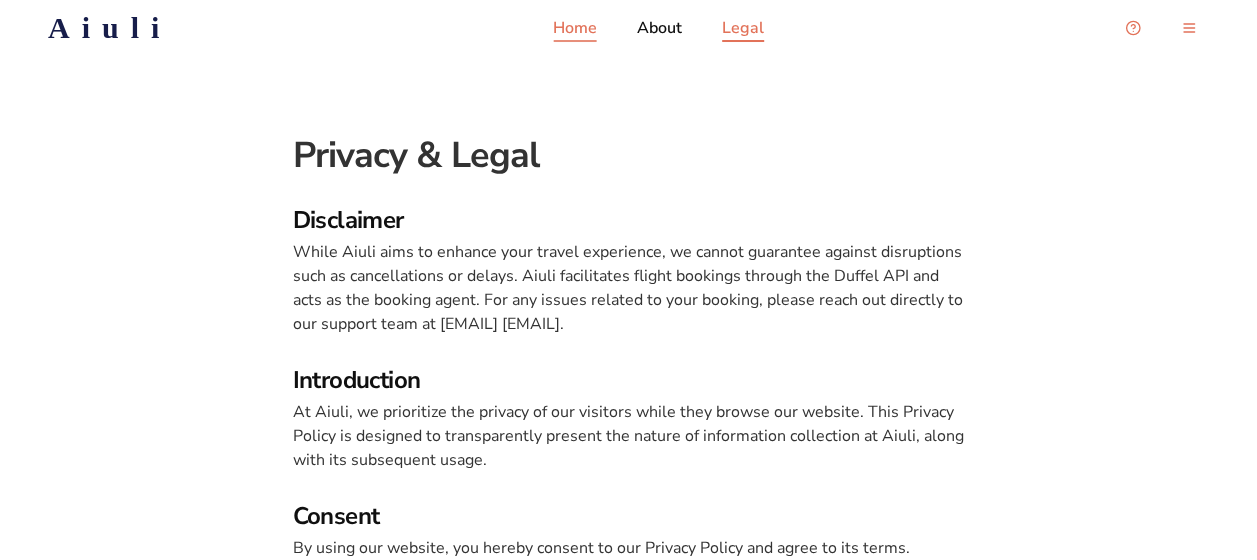 click on "Home" at bounding box center (575, 28) 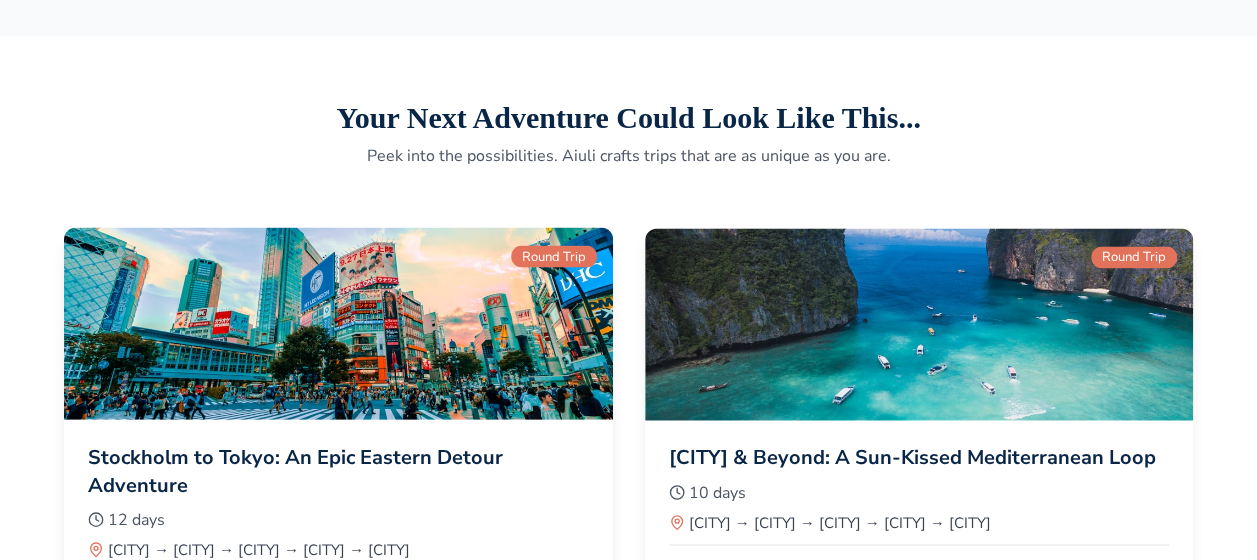 scroll, scrollTop: 1600, scrollLeft: 0, axis: vertical 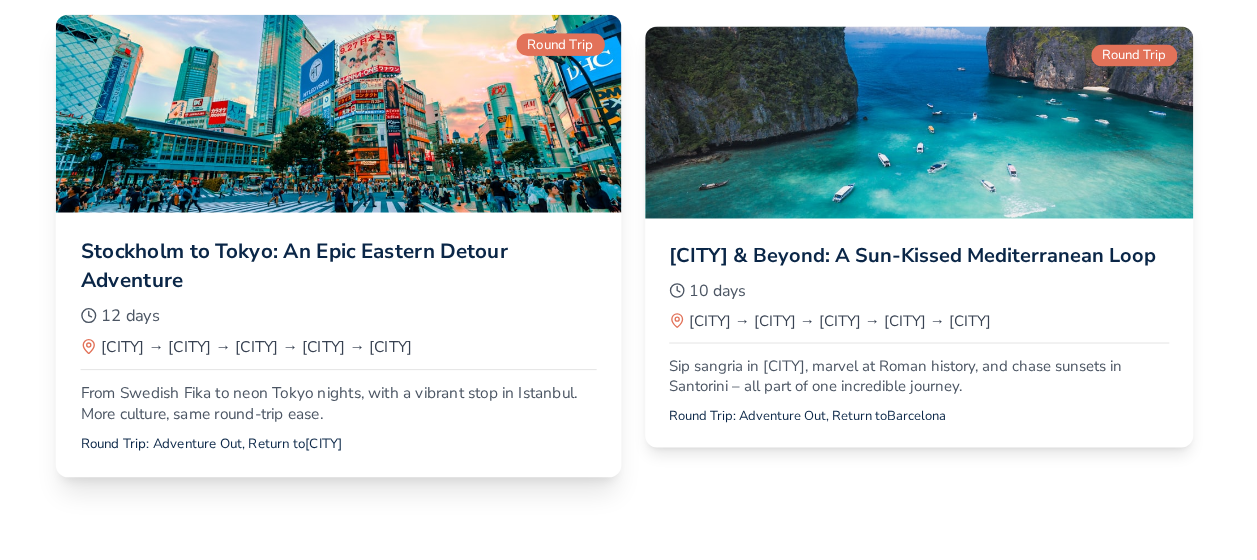 click at bounding box center (338, 113) 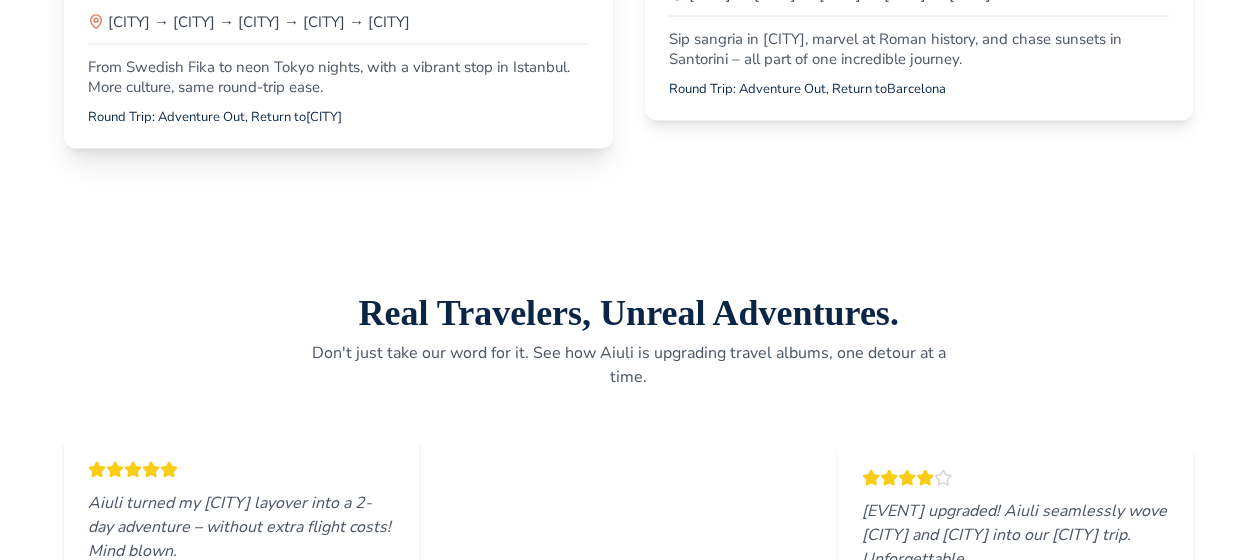 scroll, scrollTop: 1800, scrollLeft: 0, axis: vertical 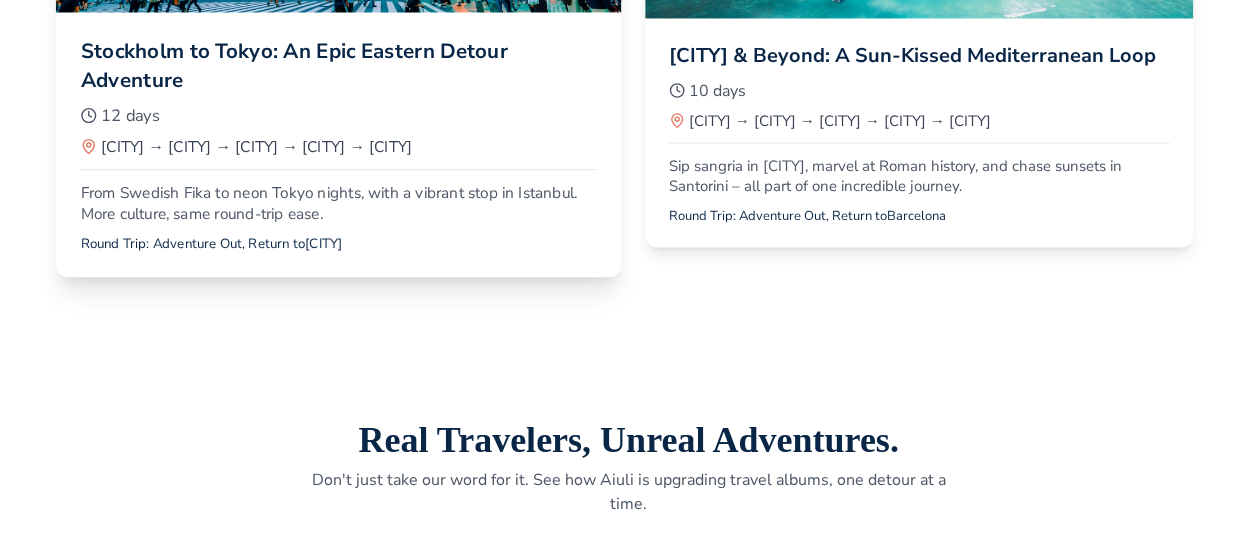 click on "From Swedish Fika to neon Tokyo nights, with a vibrant stop in Istanbul. More culture, same round-trip ease." at bounding box center [338, 202] 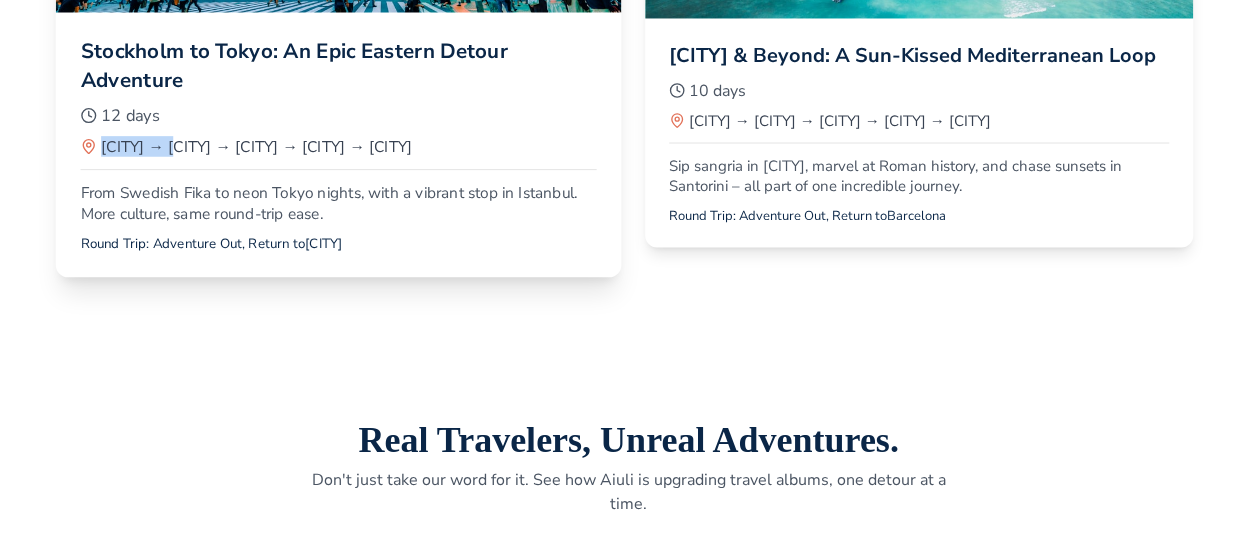 click on "[CITY] → [CITY] → [CITY] → [CITY] → [CITY]" at bounding box center [256, 146] 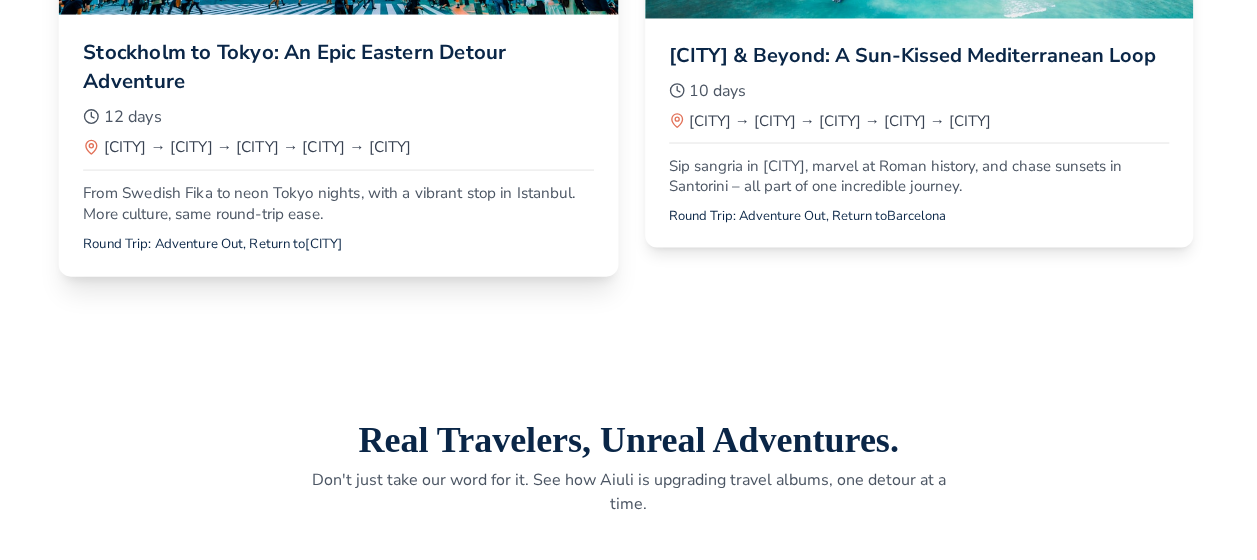 drag, startPoint x: 134, startPoint y: 210, endPoint x: 142, endPoint y: 98, distance: 112.28535 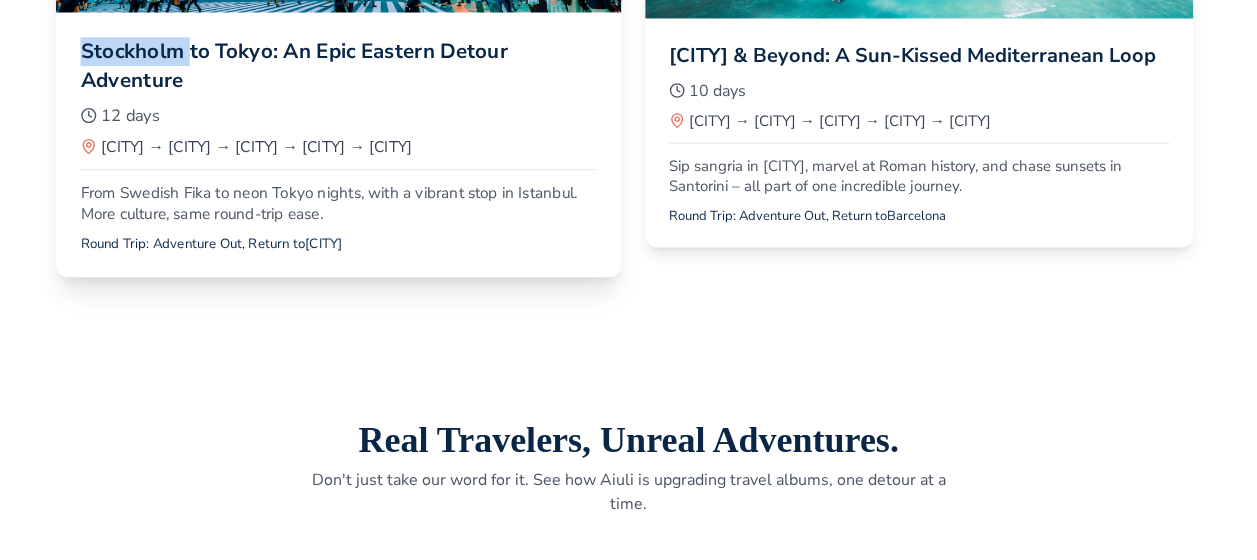 click on "Stockholm to Tokyo: An Epic Eastern Detour Adventure" at bounding box center (338, 66) 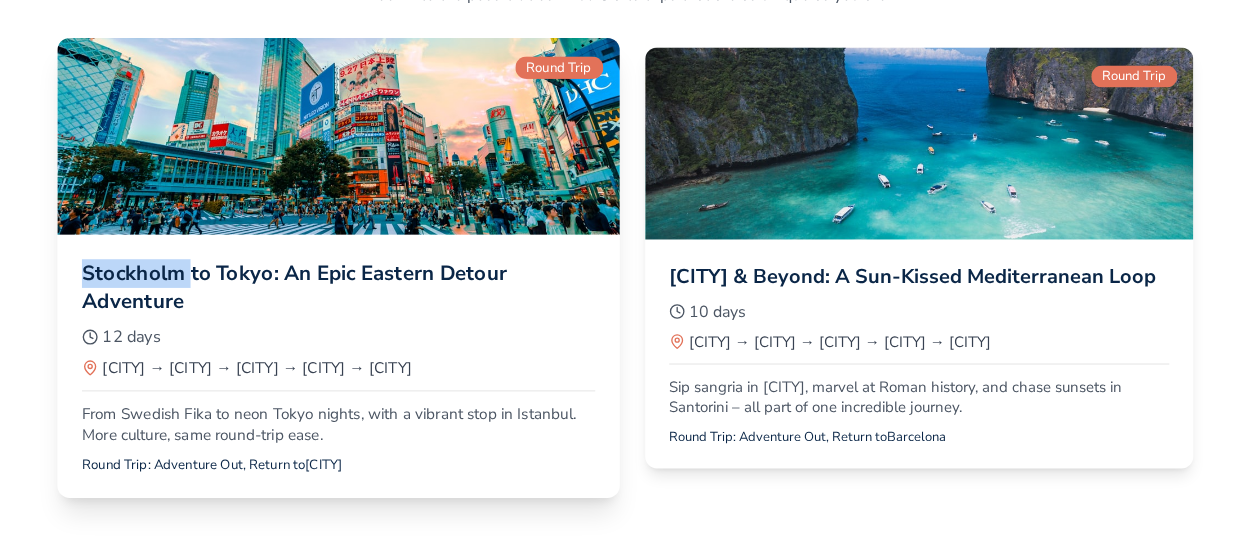 scroll, scrollTop: 1500, scrollLeft: 0, axis: vertical 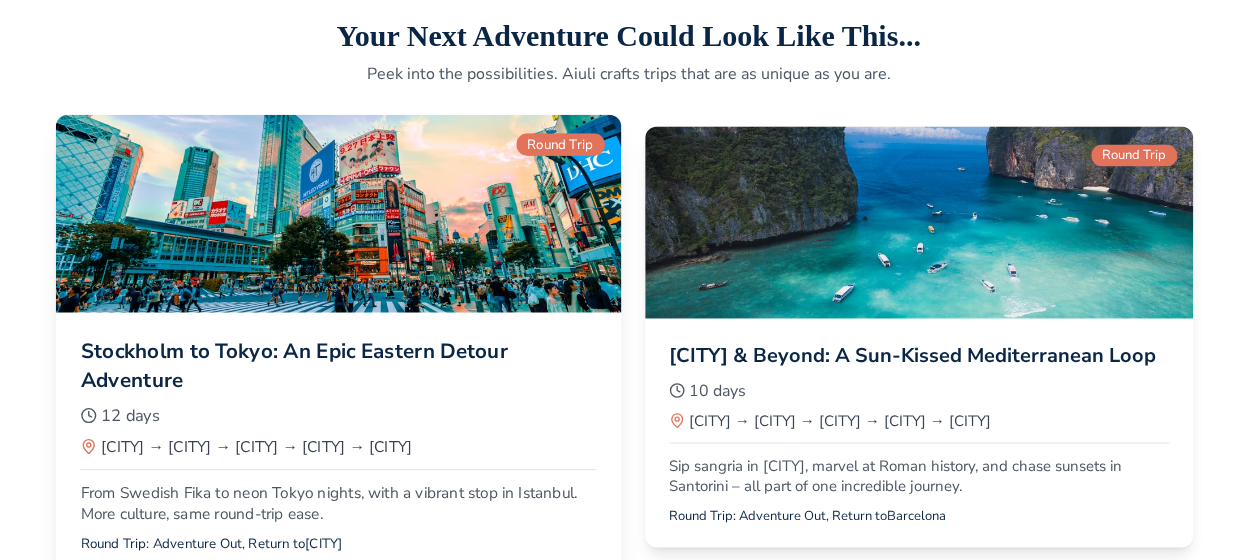 click at bounding box center [338, 213] 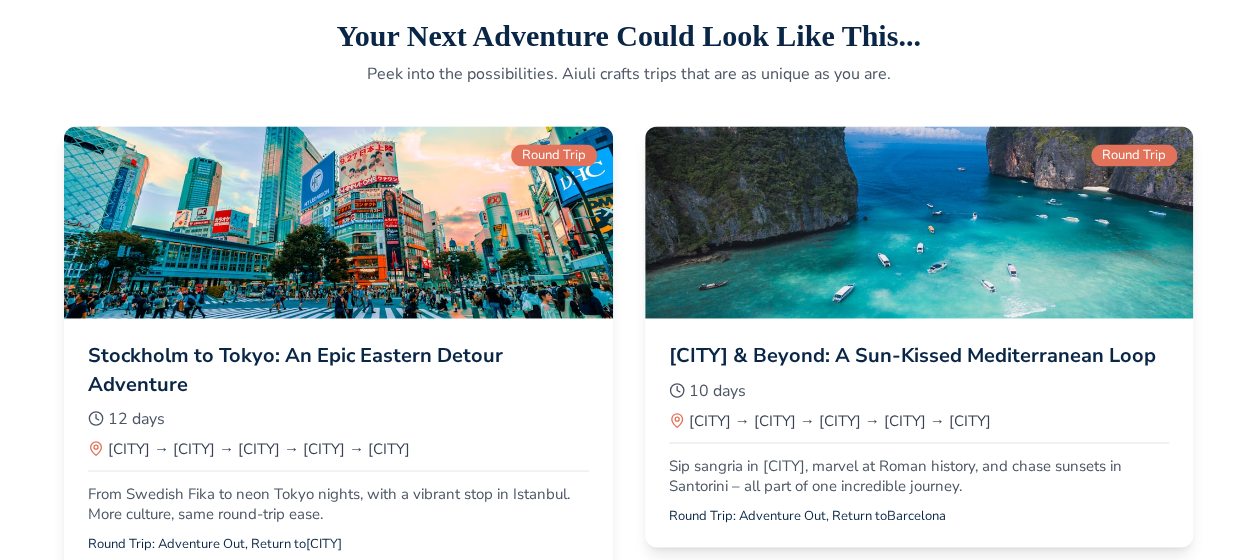 click on "Peek into the possibilities. Aiuli crafts trips that are as unique as you are." at bounding box center (629, 74) 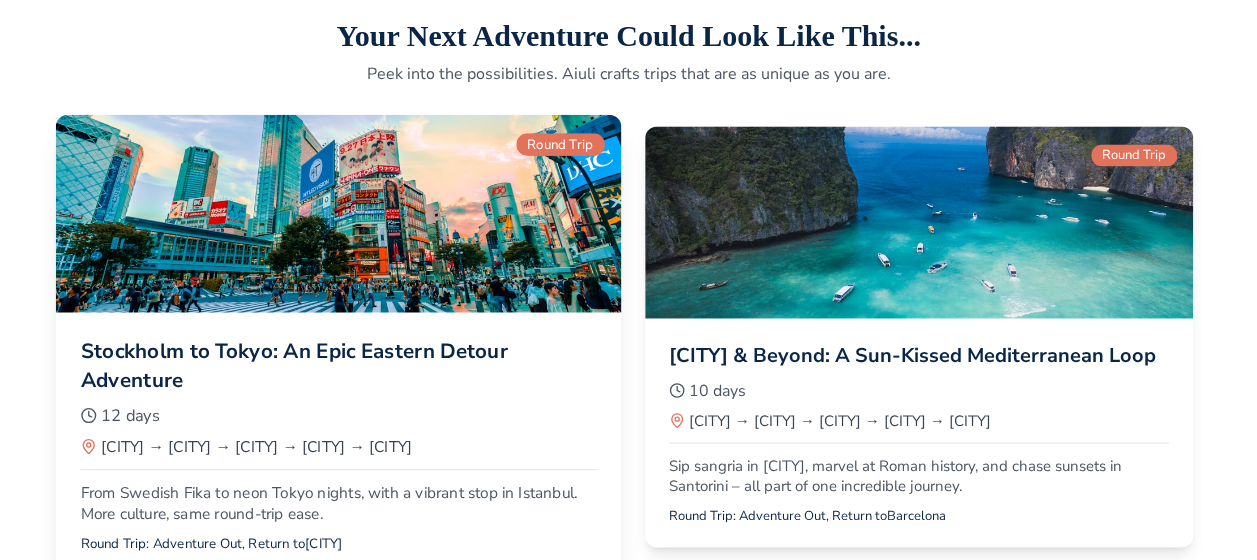 click on "Round Trip" at bounding box center (560, 144) 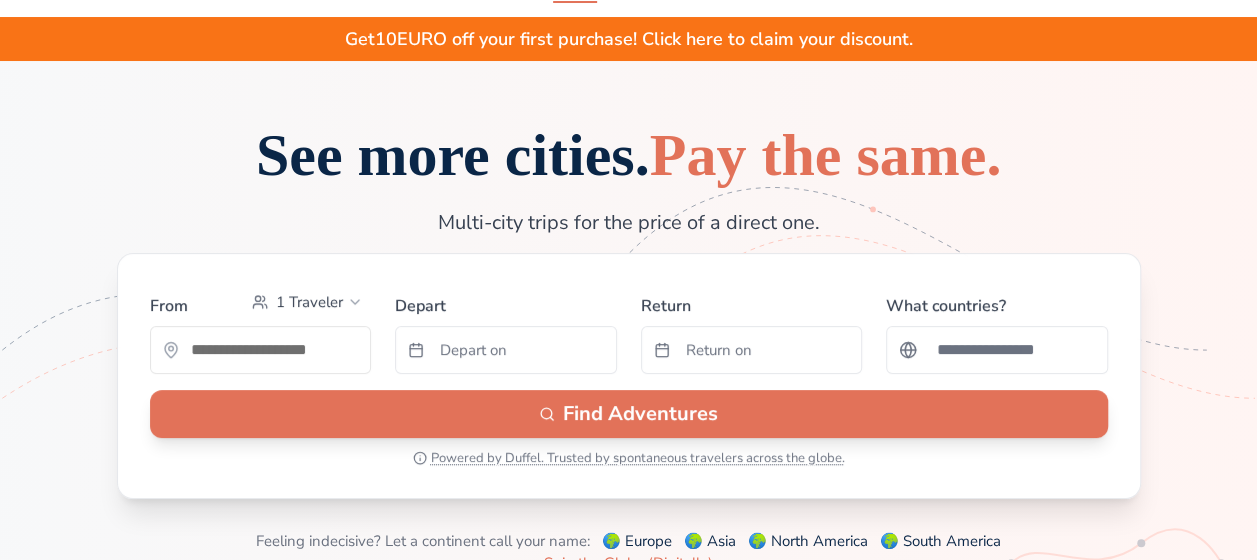 scroll, scrollTop: 0, scrollLeft: 0, axis: both 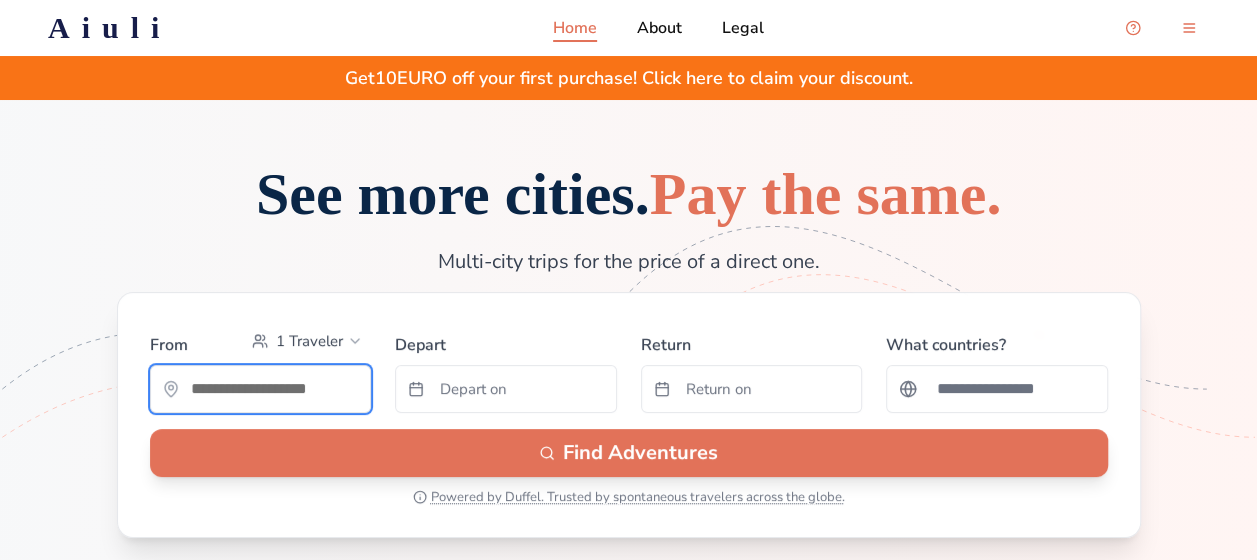 click at bounding box center (261, 389) 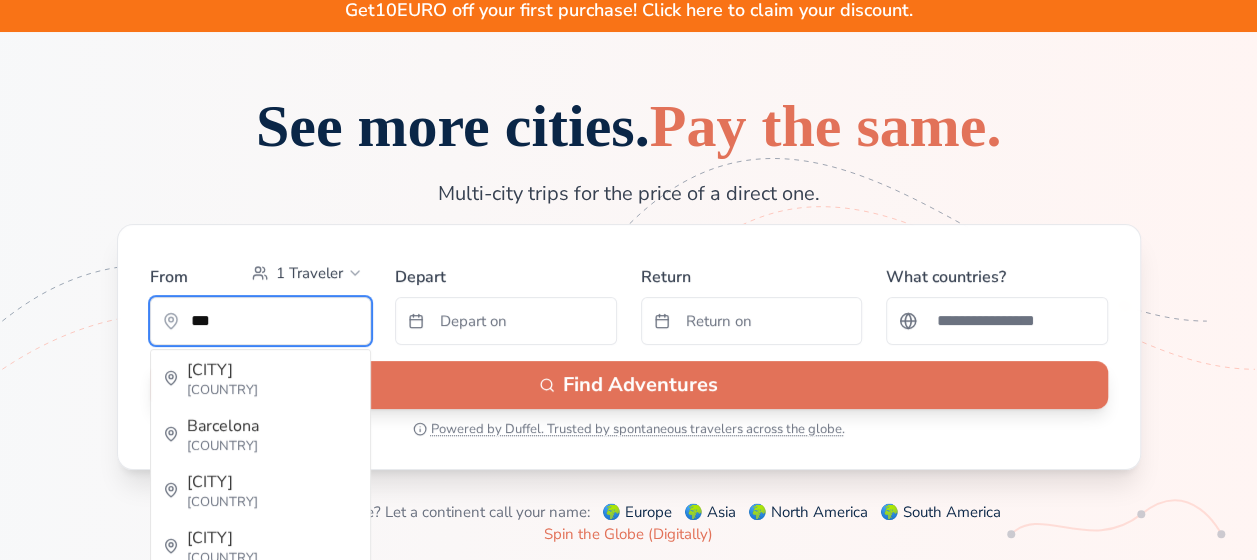 scroll, scrollTop: 100, scrollLeft: 0, axis: vertical 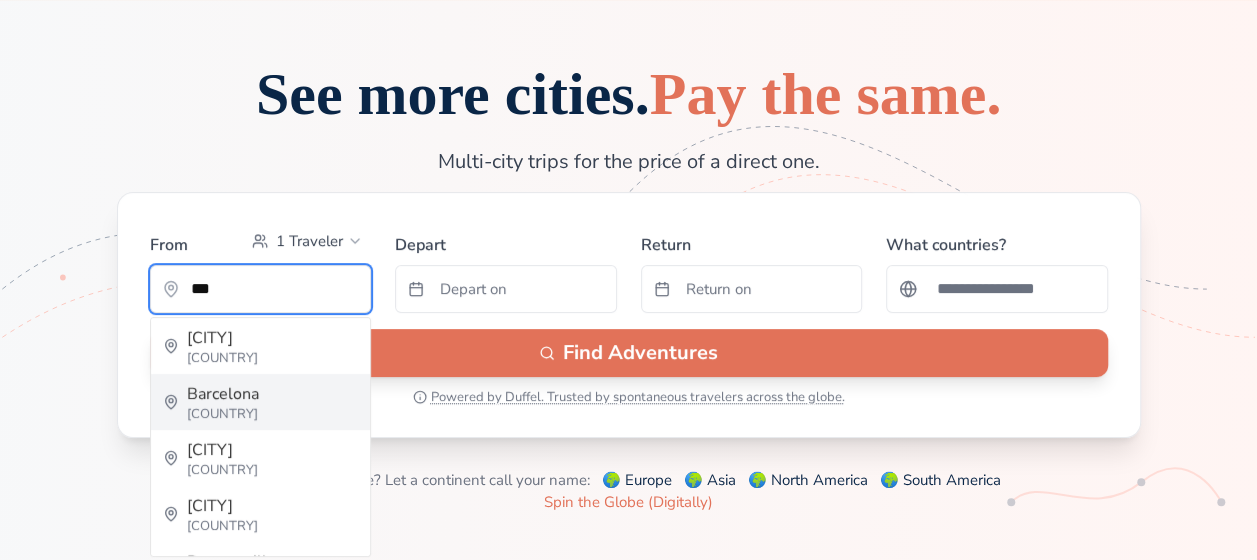 type on "*********" 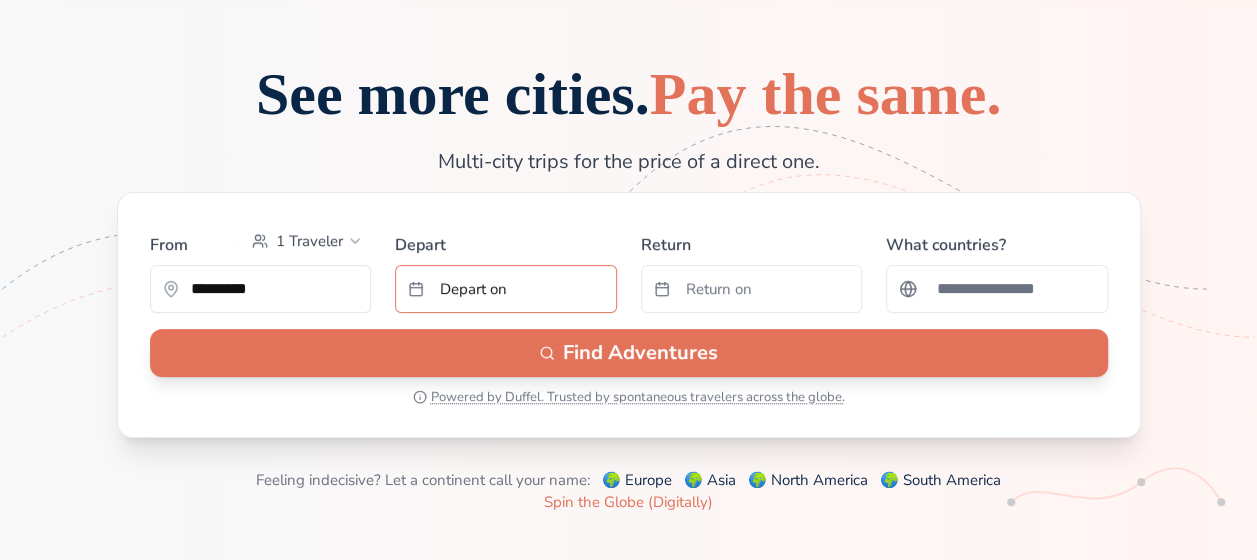 click on "Depart on" at bounding box center (506, 289) 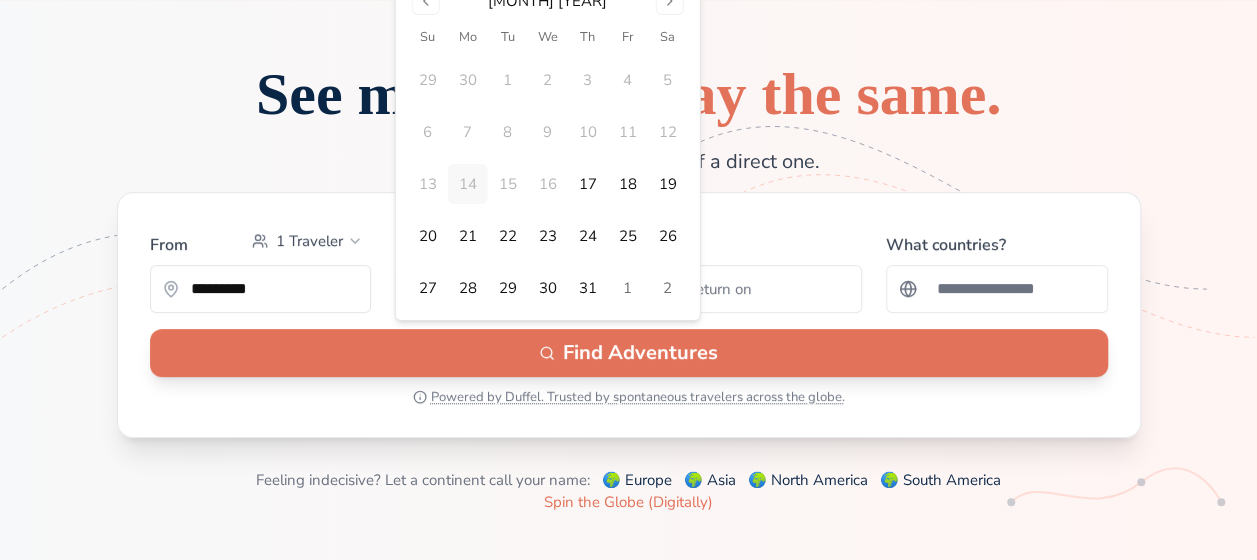 click on "29 30 1 2 3 4 5 6 7 8 9 10 11 12 13 14 15 16 17 18 19 20 21 22 23 24 25 26 27 28 29 30 31 1 2" at bounding box center [548, 178] 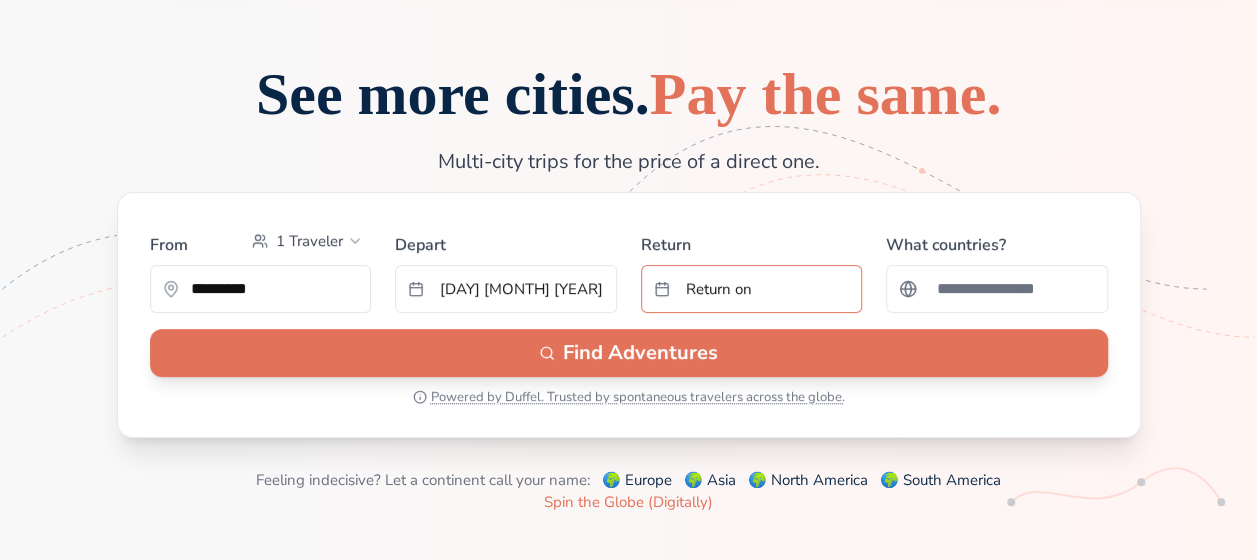 click on "Return on" at bounding box center (752, 289) 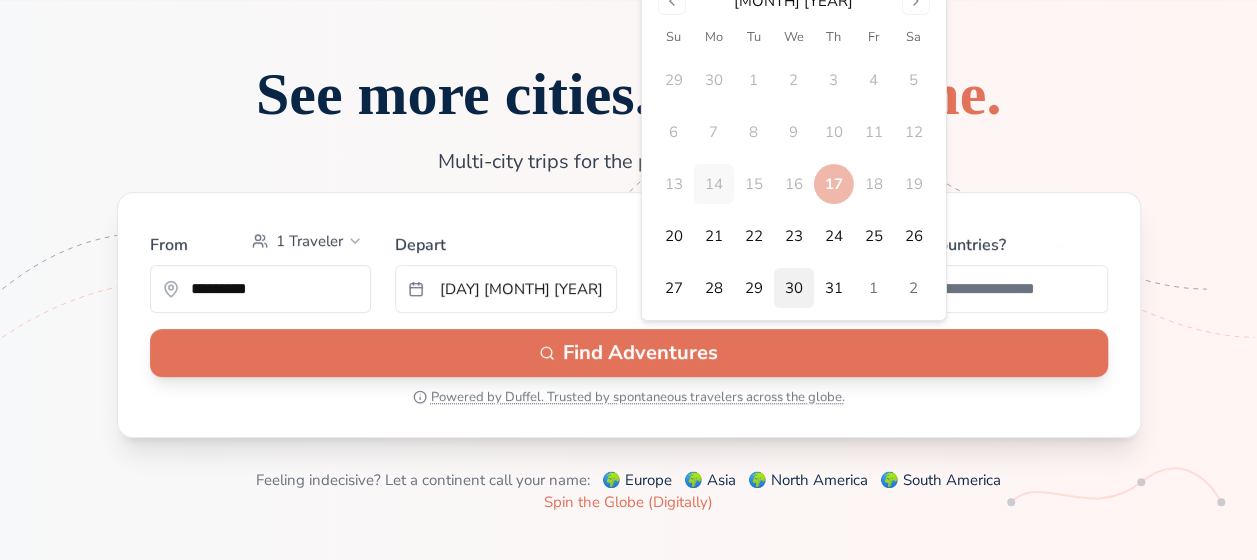 click on "30" at bounding box center (794, 288) 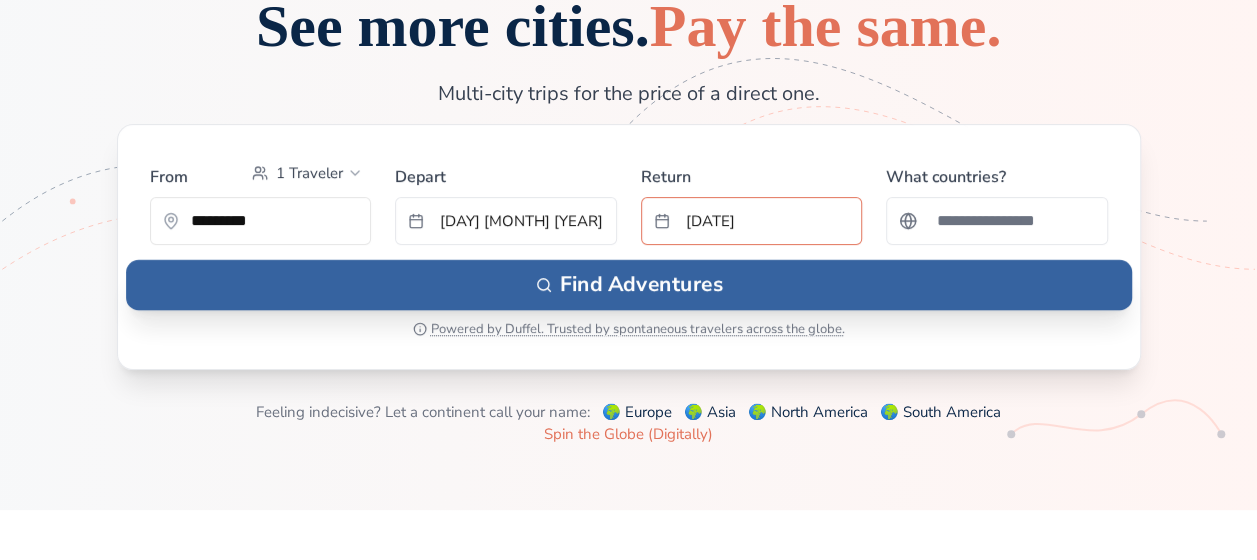 scroll, scrollTop: 200, scrollLeft: 0, axis: vertical 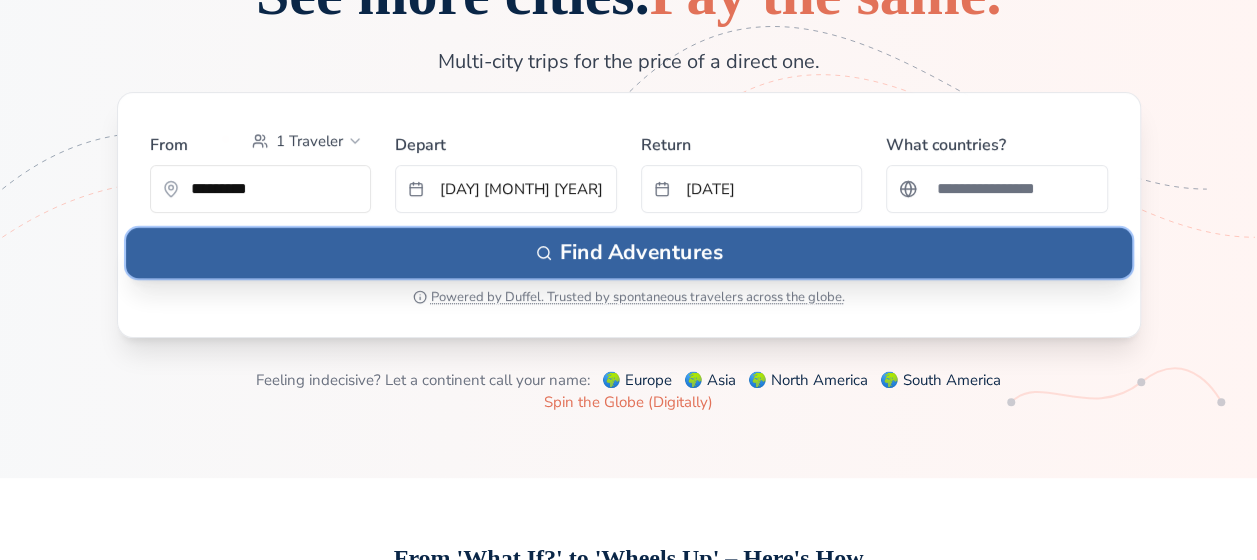 click on "Find Adventures" at bounding box center (629, 253) 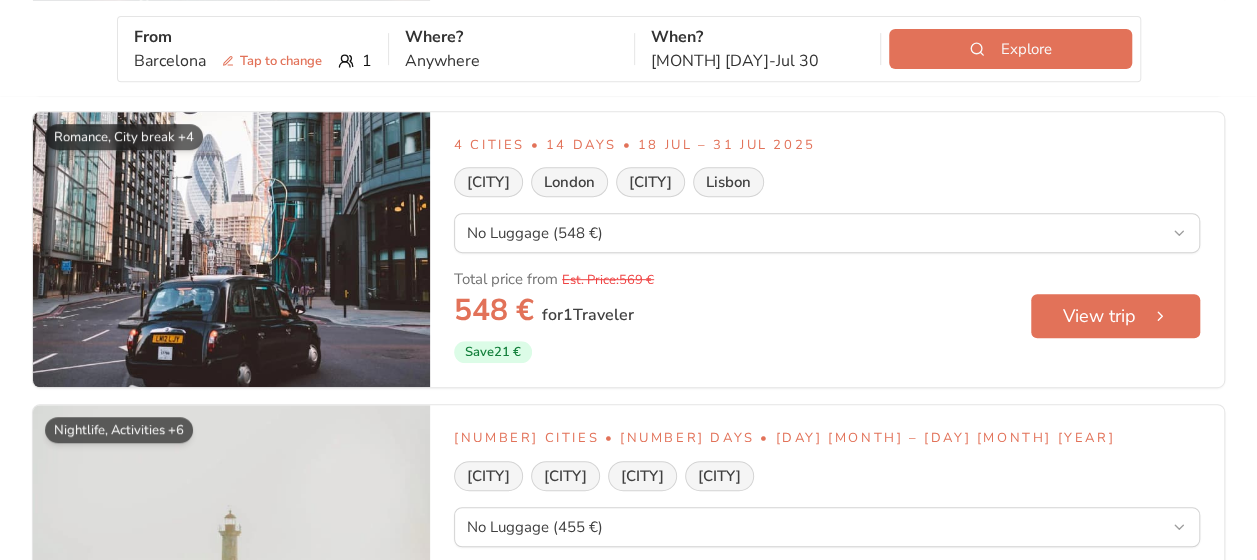 scroll, scrollTop: 400, scrollLeft: 0, axis: vertical 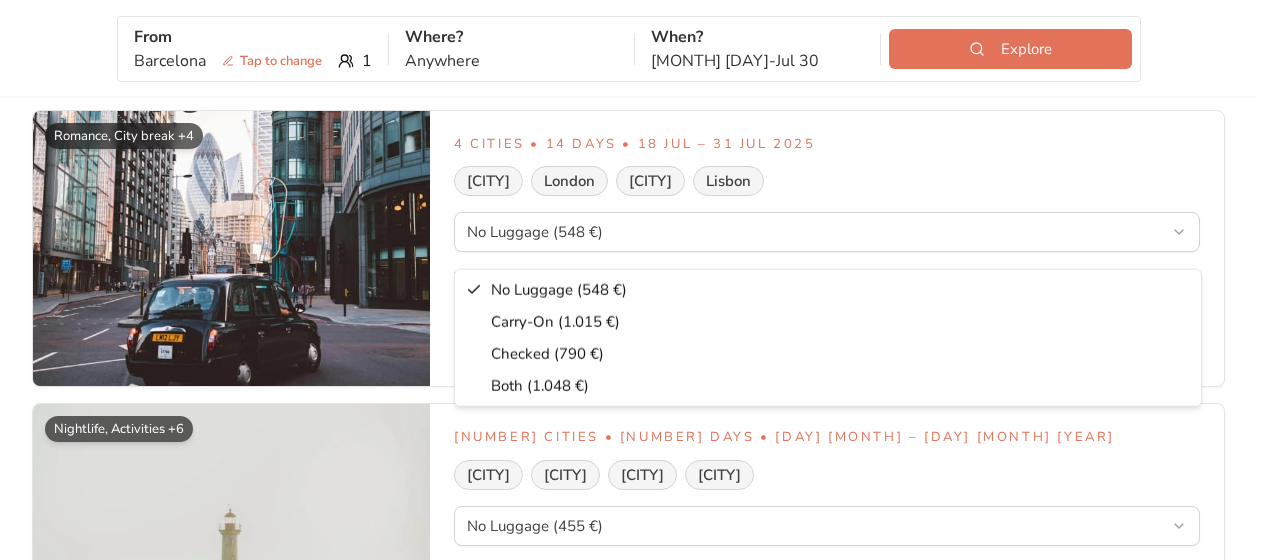 click on "We value your privacy We use cookies to enhance your browsing experience, serve personalised ads or content, and analyse our traffic. By clicking "Accept All", you consent to our use of cookies. Customise   Reject All   Accept All   Customise Consent Preferences   We use cookies to help you navigate efficiently and perform certain functions. You will find detailed information about all cookies under each consent category below. The cookies that are categorised as "Necessary" are stored on your browser as they are essential for enabling the basic functionalities of the site. ...  Show more Necessary Always Active Necessary cookies are required to enable the basic features of this site, such as providing secure log-in or adjusting your consent preferences. These cookies do not store any personally identifiable data. No cookies to display. Functional No cookies to display. Analytics Cookie fs_uid Duration 1 year Description This cookie is set by the provider Fullstory. This cookie is used for session tracking." at bounding box center (636, 7666) 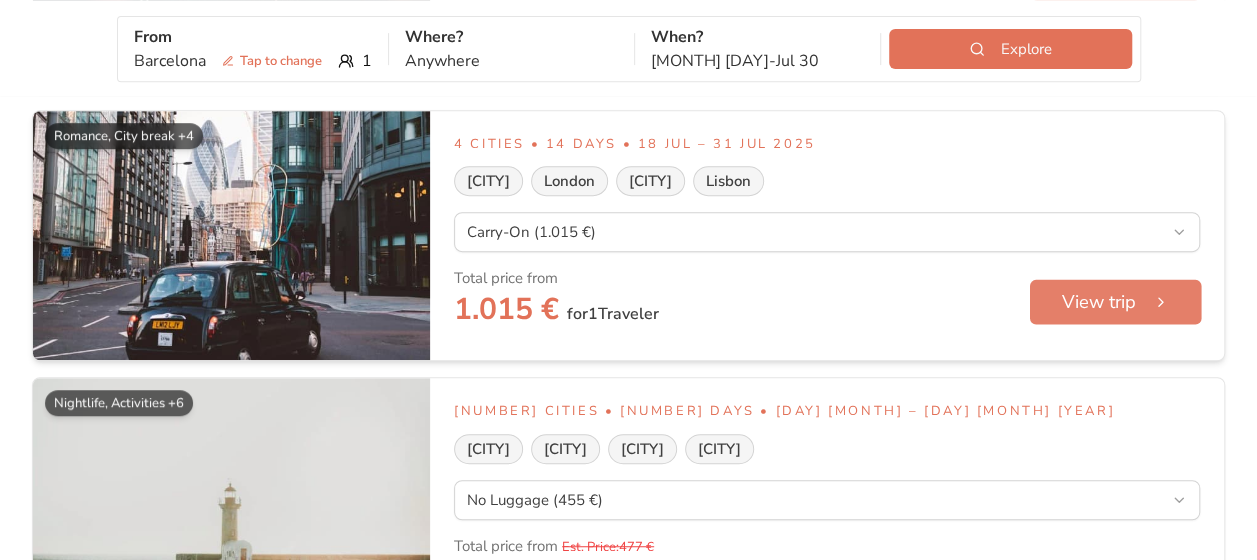 click on "View trip" at bounding box center [1116, 302] 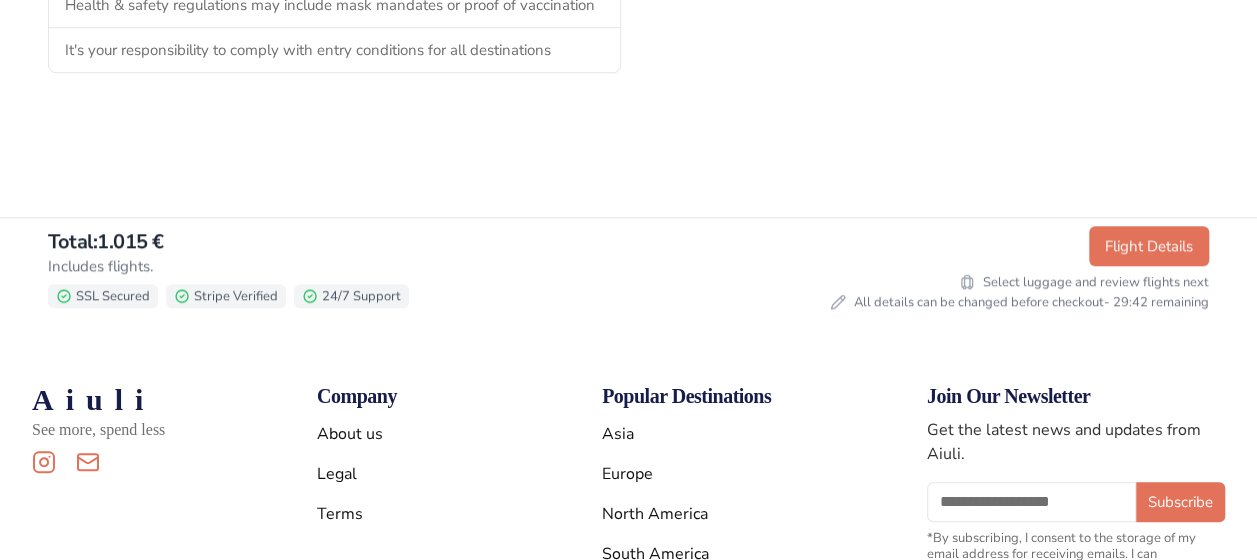 scroll, scrollTop: 4600, scrollLeft: 0, axis: vertical 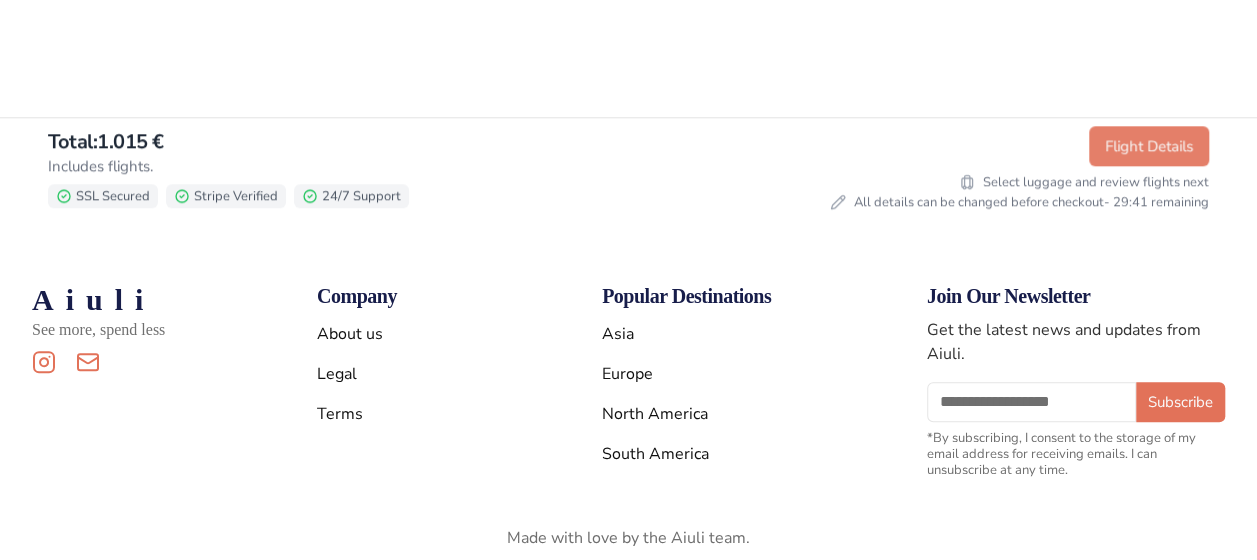 click on "Flight Details" at bounding box center (1149, 146) 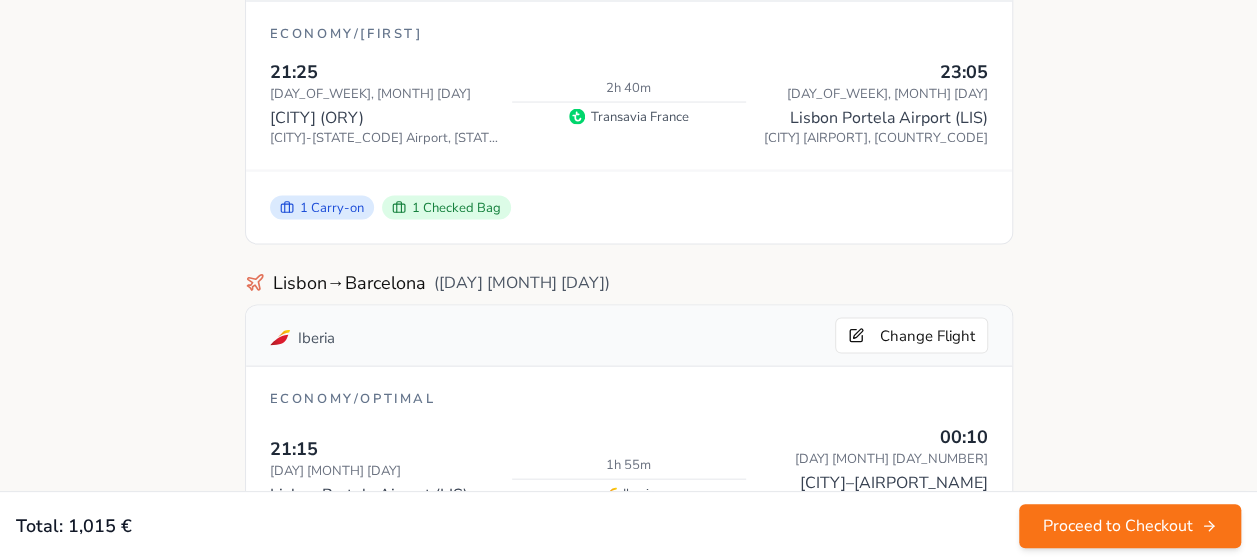scroll, scrollTop: 1745, scrollLeft: 0, axis: vertical 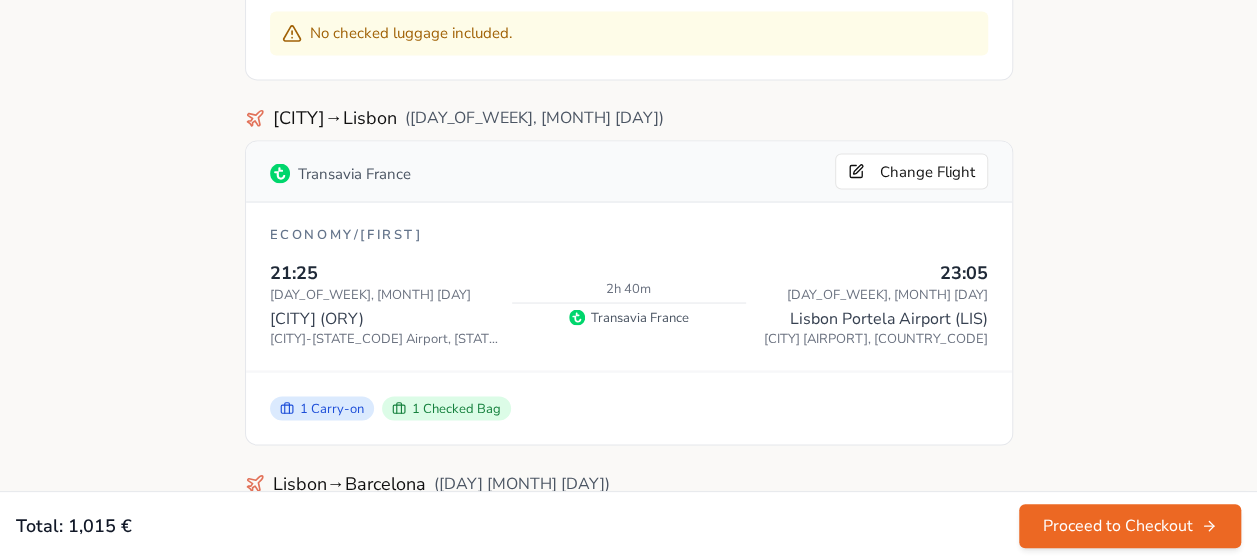 click on "Proceed to Checkout" at bounding box center (1130, 526) 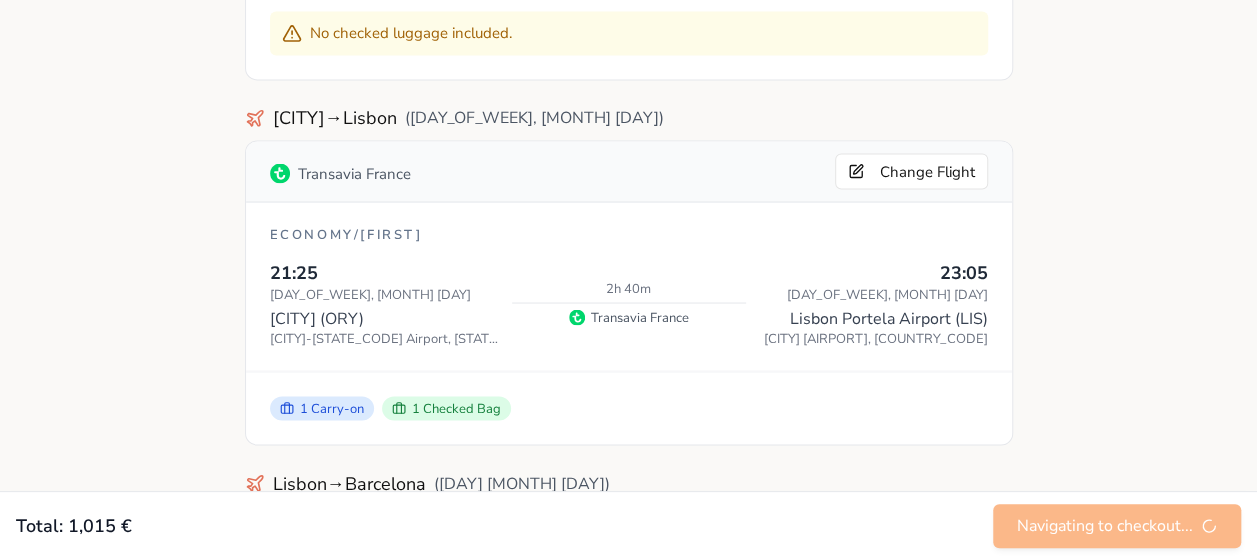 scroll, scrollTop: 0, scrollLeft: 0, axis: both 